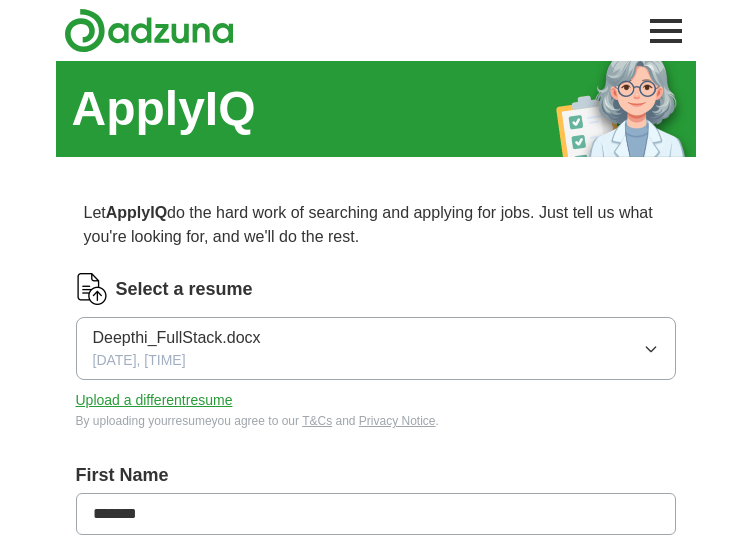 scroll, scrollTop: 0, scrollLeft: 0, axis: both 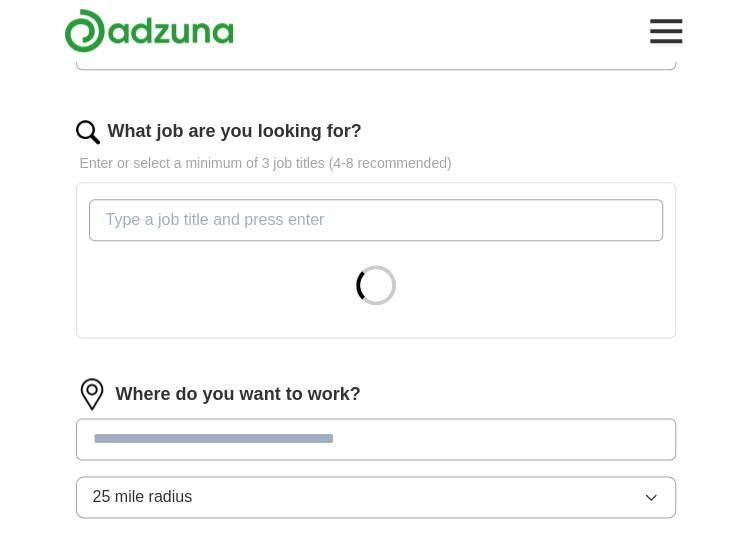 click on "What job are you looking for?" at bounding box center (376, 220) 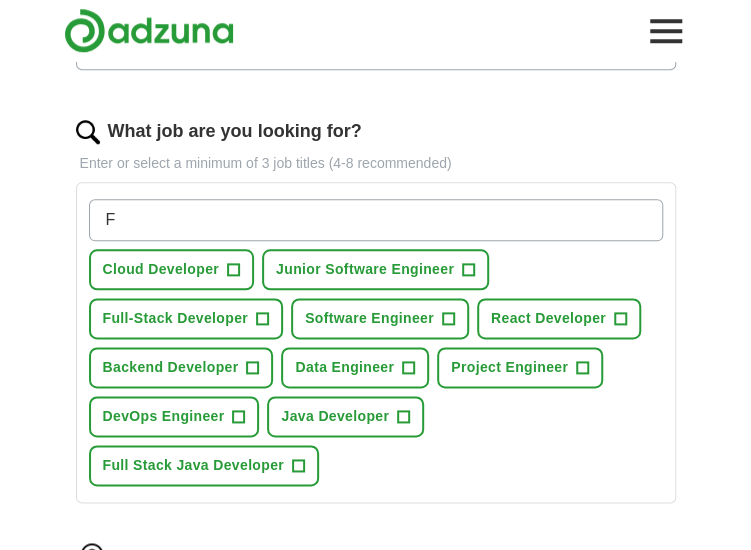 type on "F" 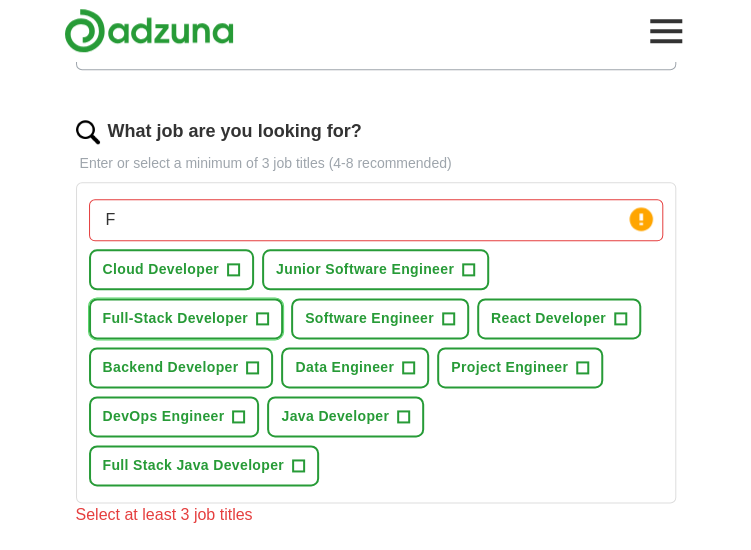 click on "+" at bounding box center (262, 319) 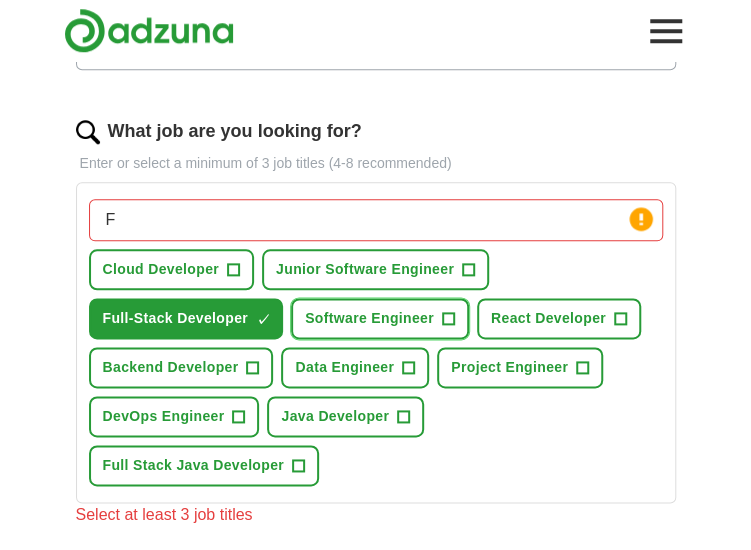 click on "+" at bounding box center [448, 319] 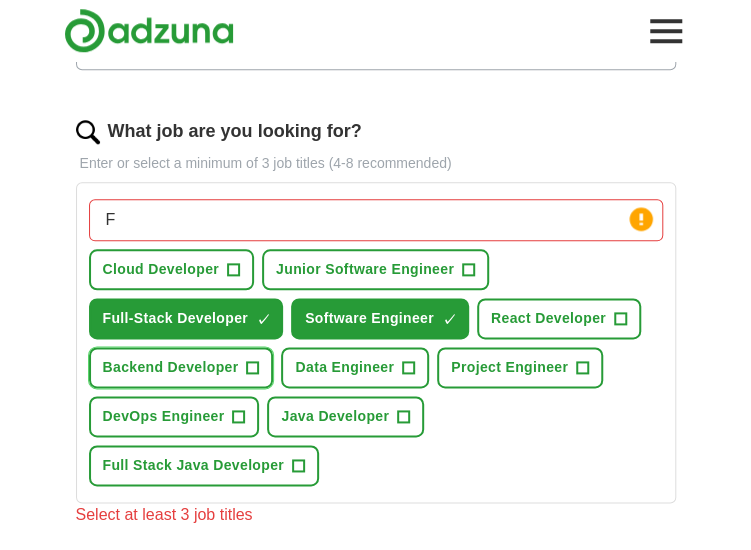 click on "Backend Developer +" at bounding box center [181, 367] 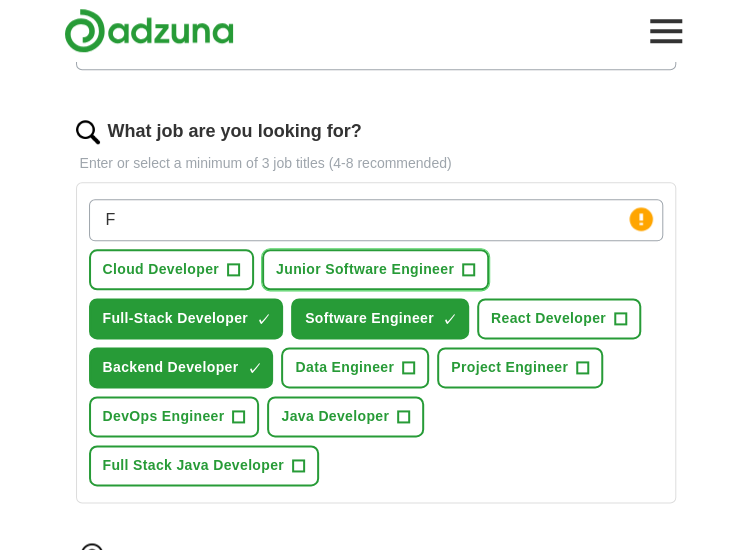 click on "Junior Software Engineer +" at bounding box center (375, 269) 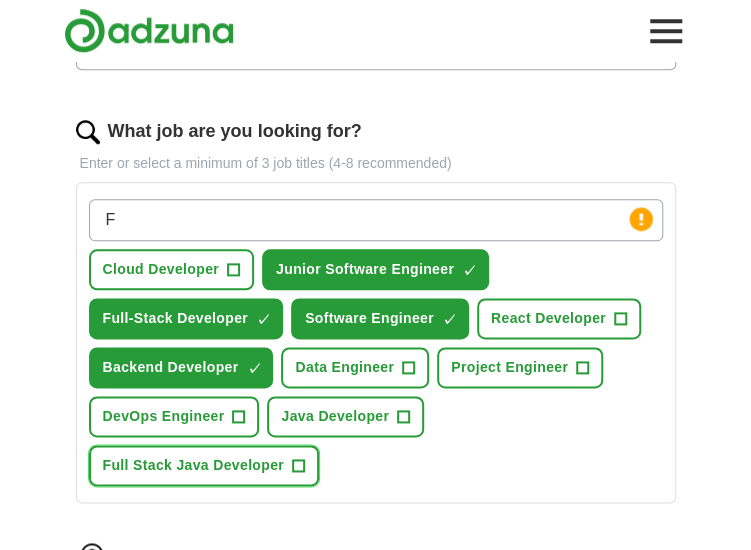 click on "Full Stack Java Developer +" at bounding box center (204, 465) 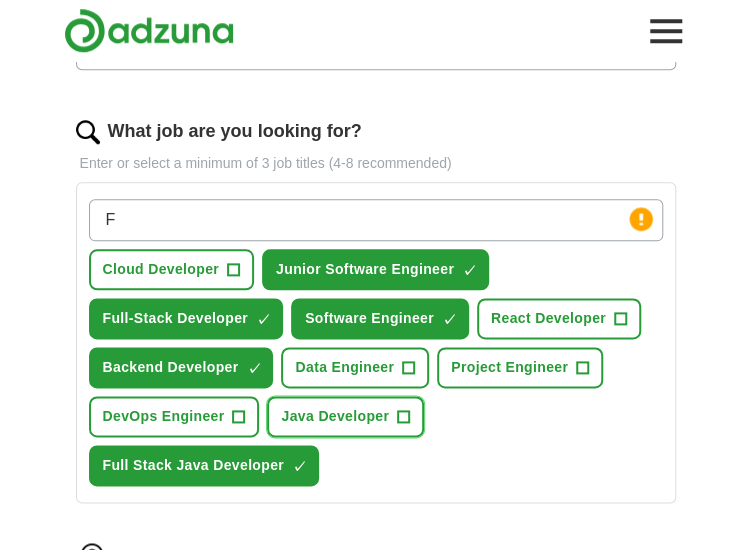 click on "+" at bounding box center (404, 417) 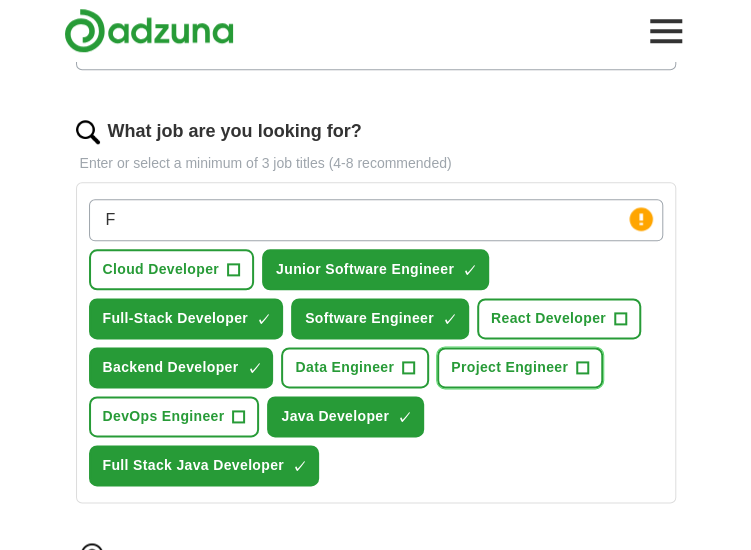 click on "+" at bounding box center [582, 368] 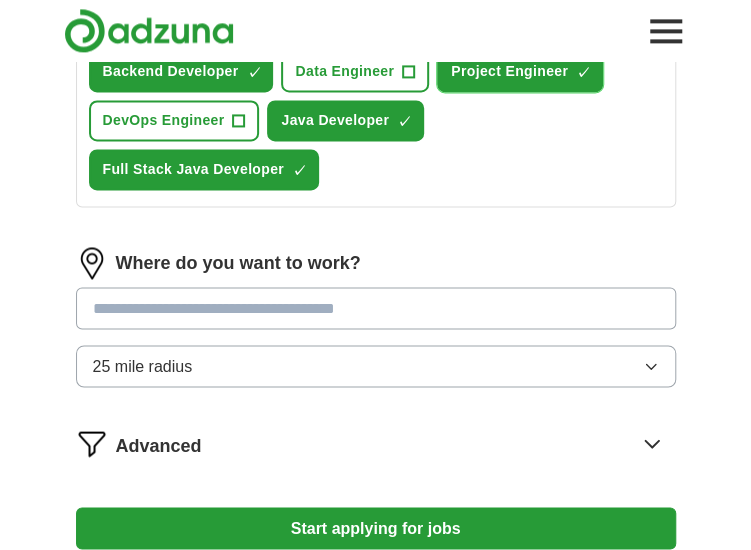 scroll, scrollTop: 851, scrollLeft: 0, axis: vertical 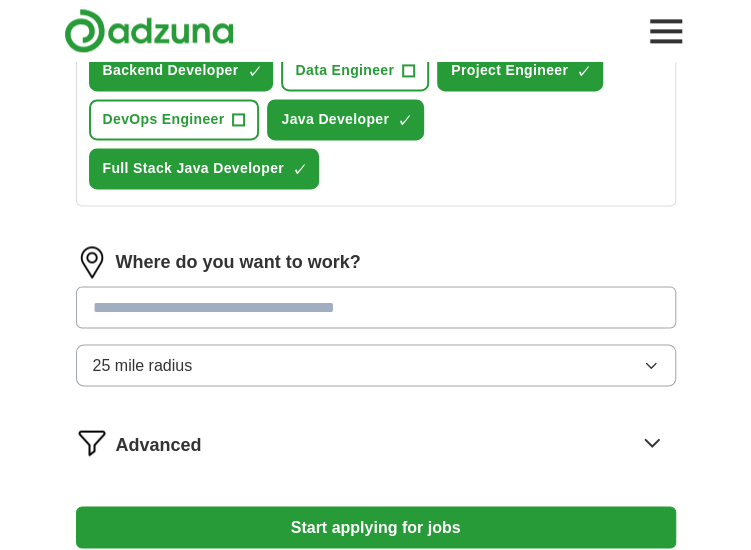 click at bounding box center [376, 307] 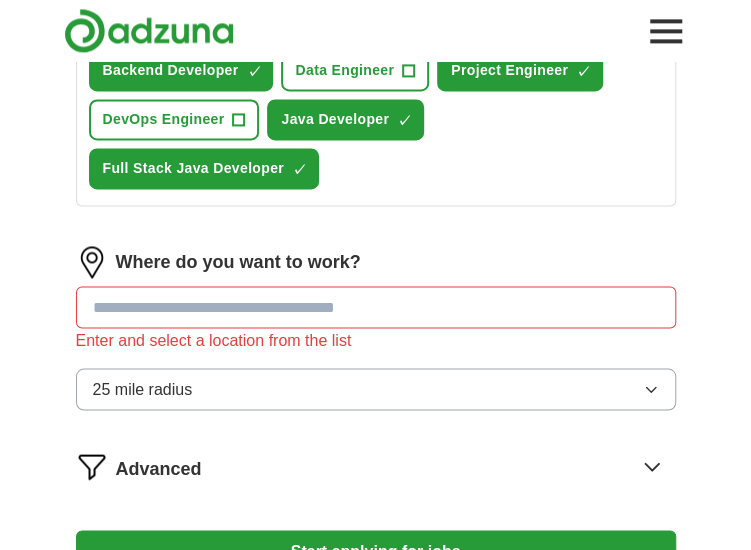 click on "**********" at bounding box center [376, 10] 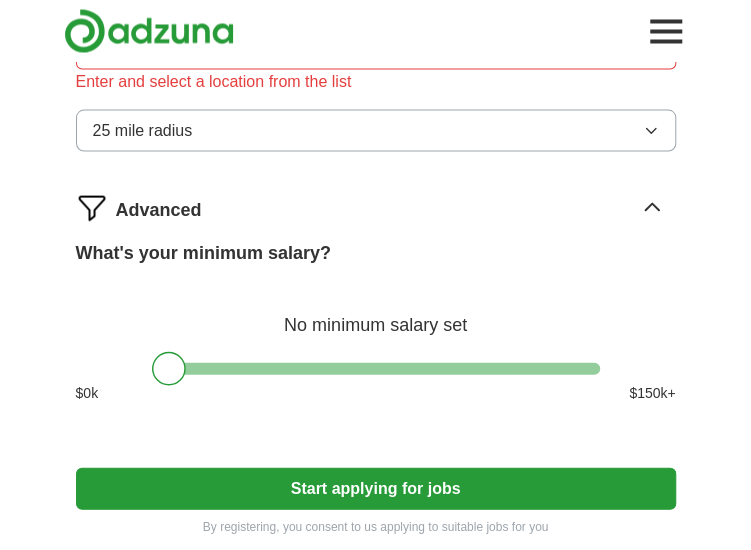 scroll, scrollTop: 1111, scrollLeft: 0, axis: vertical 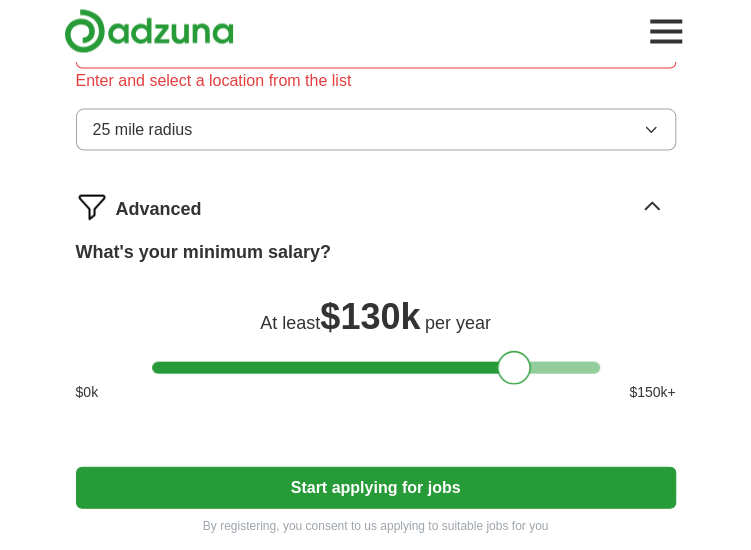 click at bounding box center (376, 367) 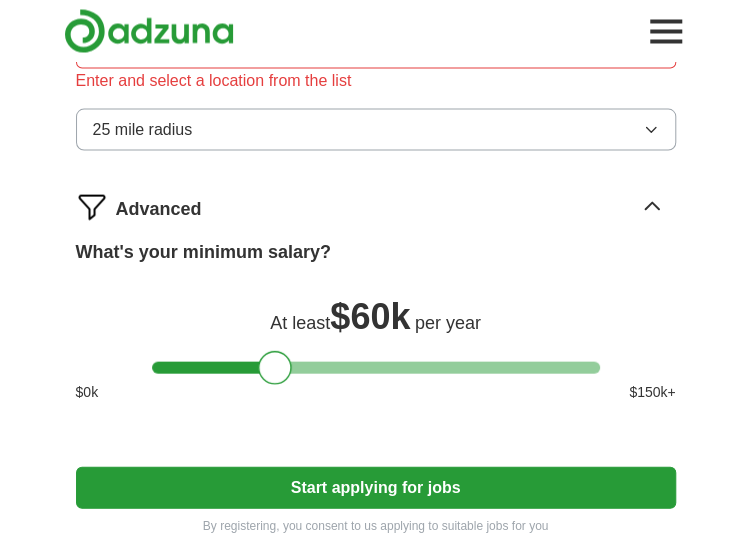 drag, startPoint x: 174, startPoint y: 311, endPoint x: 282, endPoint y: 324, distance: 108.779594 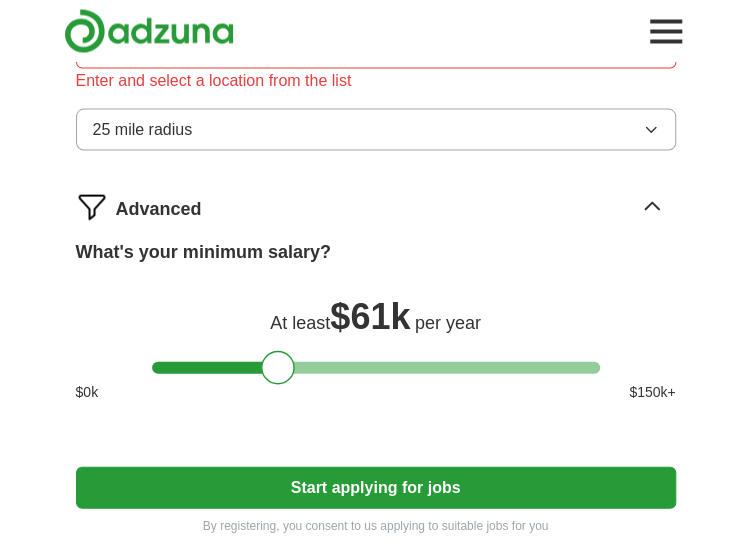 click on "Start applying for jobs" at bounding box center (376, 487) 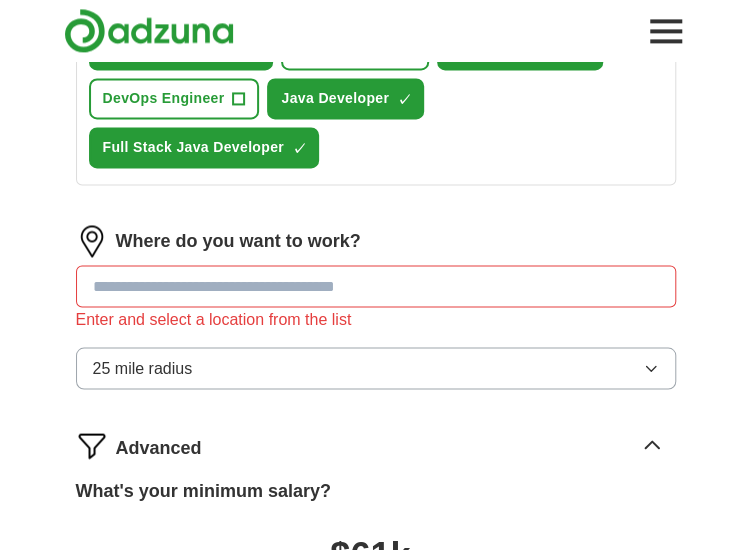 scroll, scrollTop: 871, scrollLeft: 0, axis: vertical 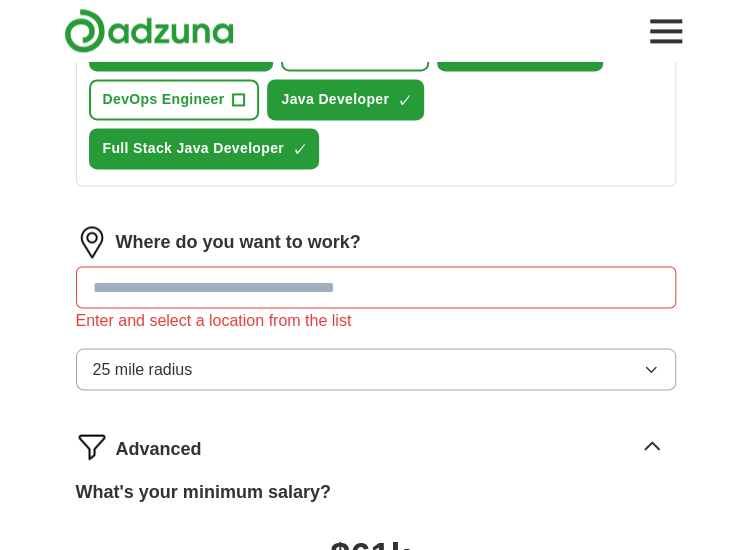 click at bounding box center (376, 287) 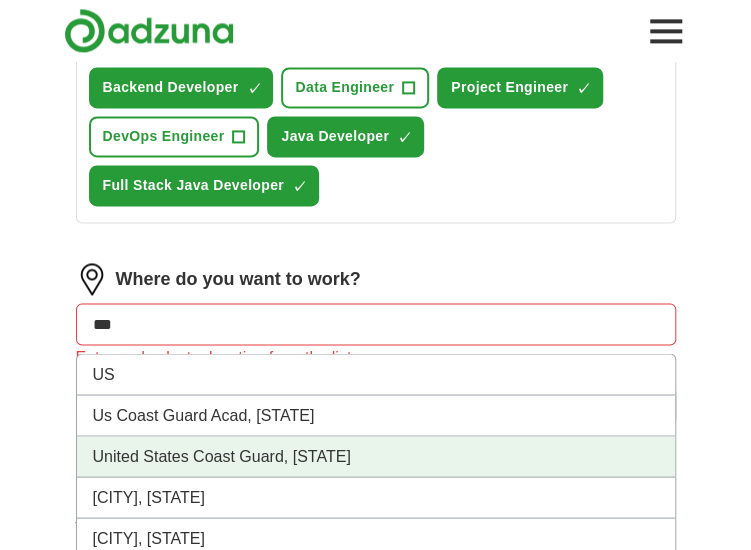 scroll, scrollTop: 833, scrollLeft: 0, axis: vertical 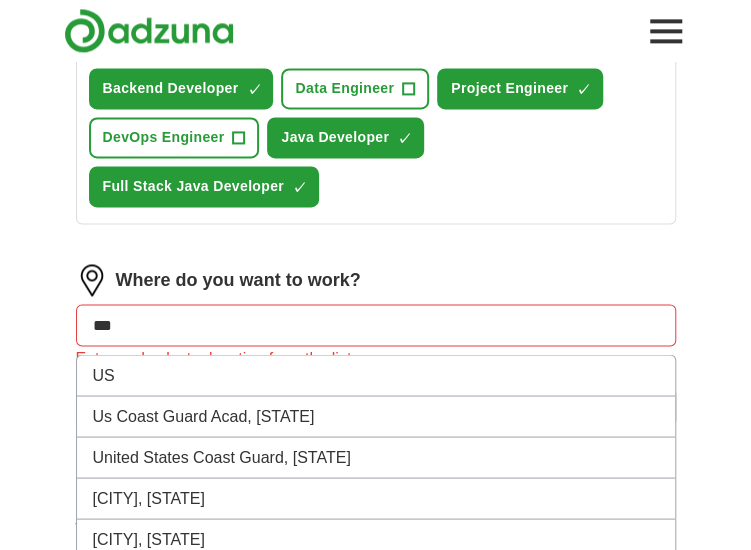 click on "***" at bounding box center (376, 325) 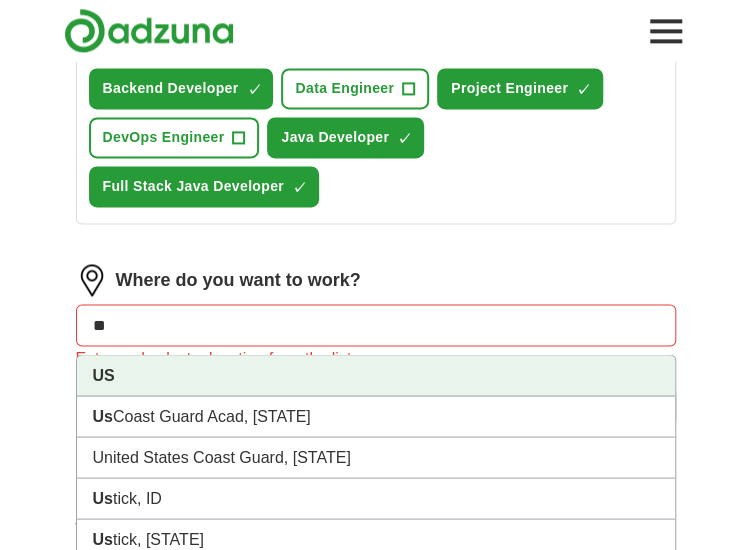 click on "US" at bounding box center (104, 374) 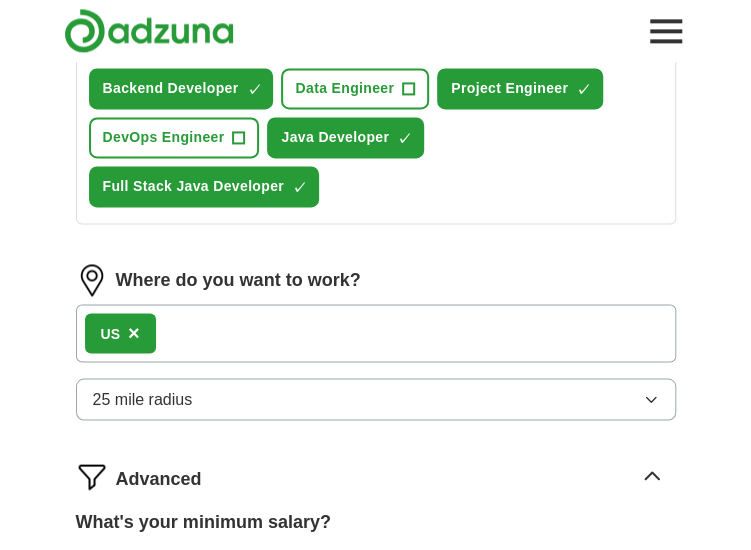 click on "25 mile radius" at bounding box center [143, 399] 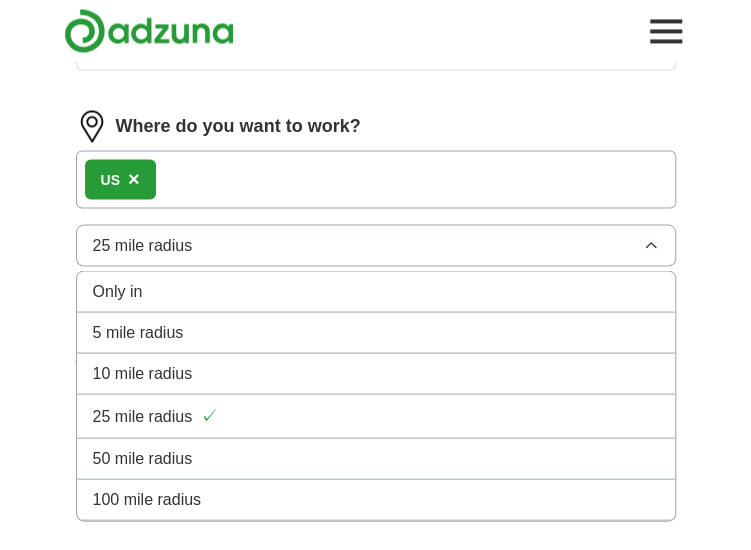 scroll, scrollTop: 988, scrollLeft: 0, axis: vertical 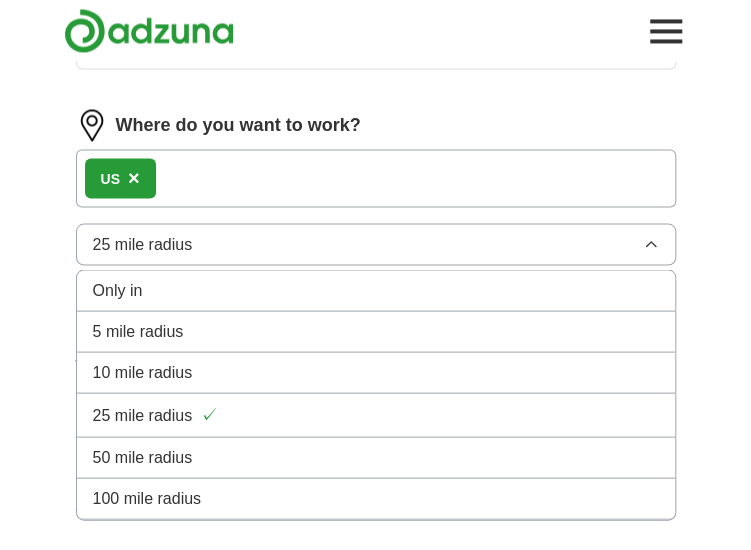 click on "100 mile radius" at bounding box center [147, 498] 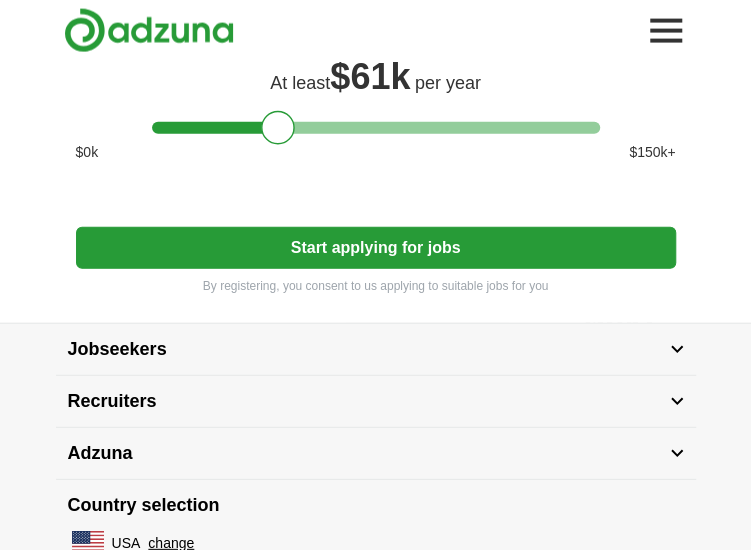scroll, scrollTop: 1351, scrollLeft: 0, axis: vertical 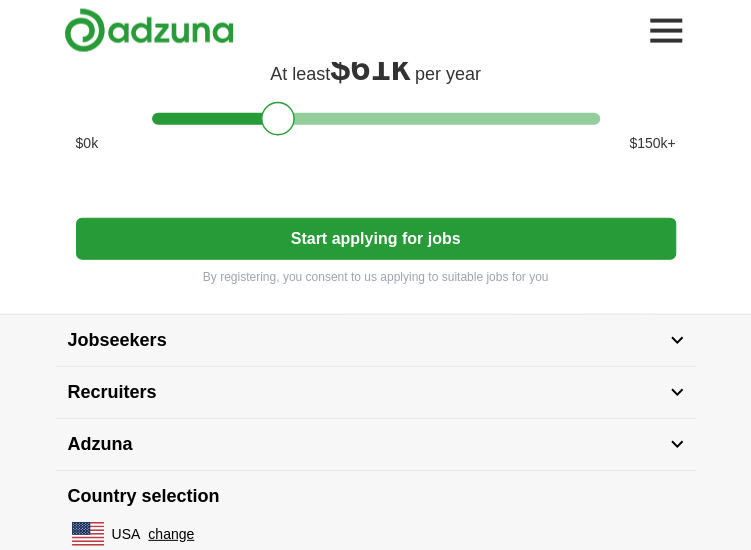 click on "Start applying for jobs" at bounding box center (376, 239) 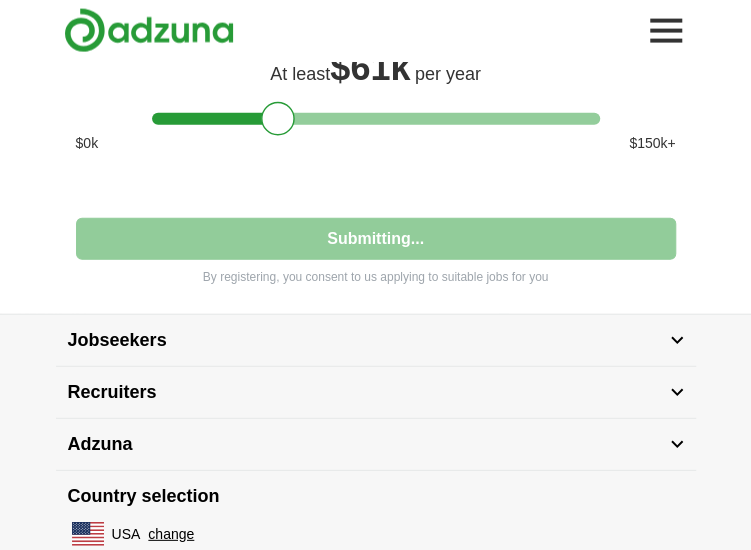 select on "**" 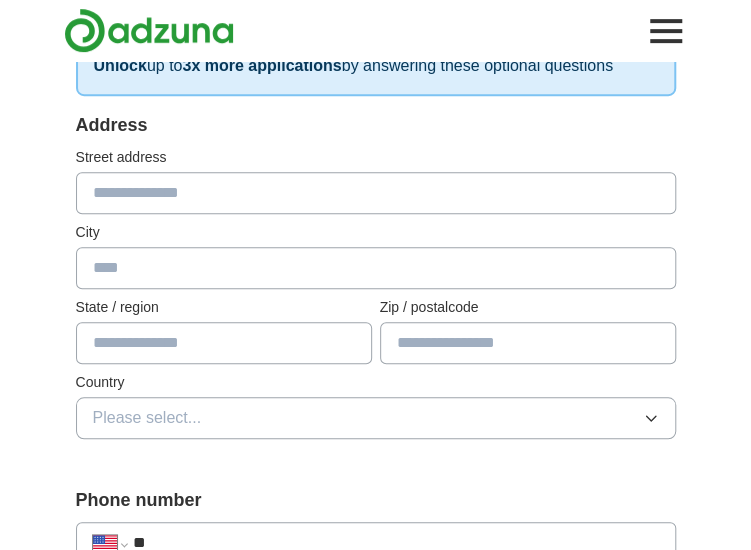 scroll, scrollTop: 307, scrollLeft: 0, axis: vertical 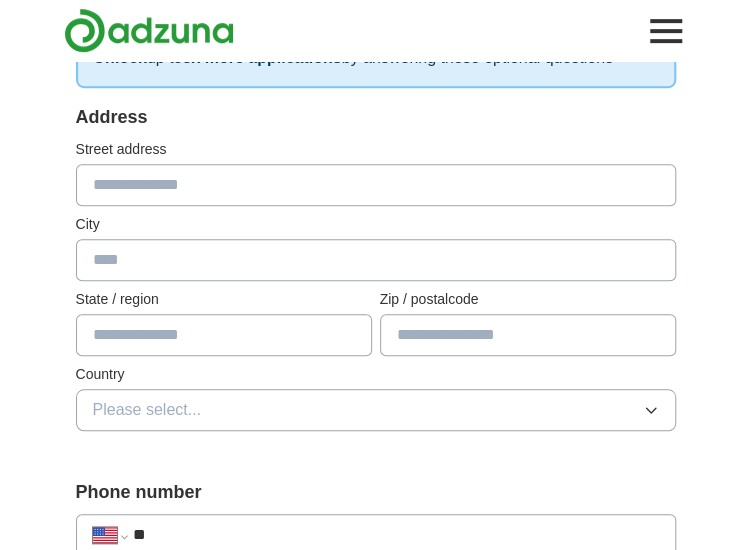 click at bounding box center [376, 185] 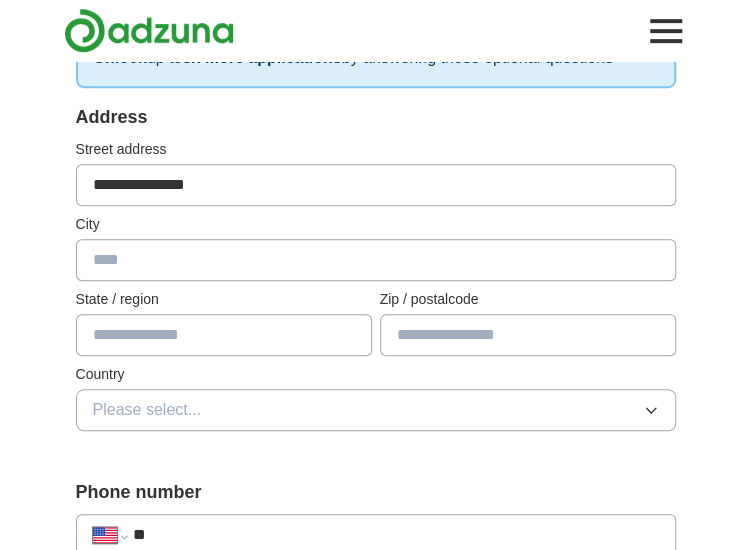 type on "**********" 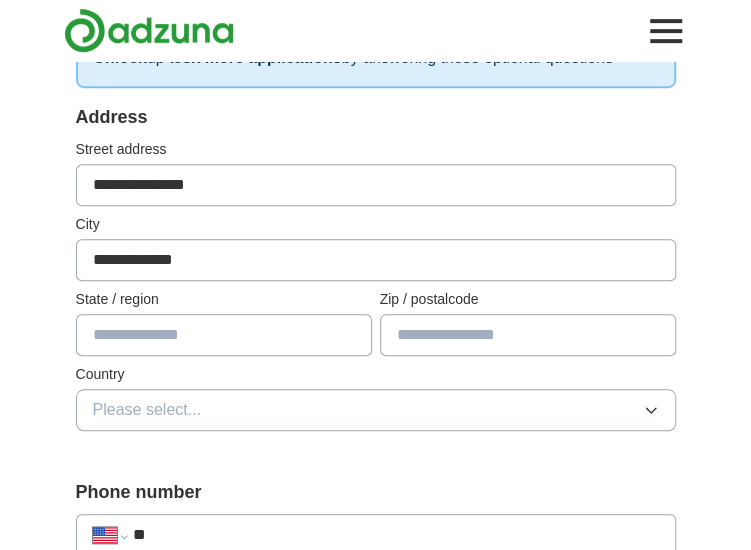 type on "******" 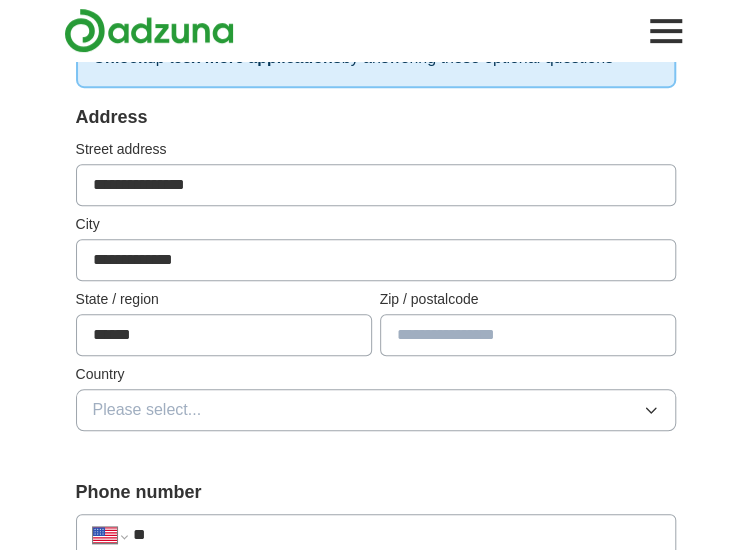 type on "*****" 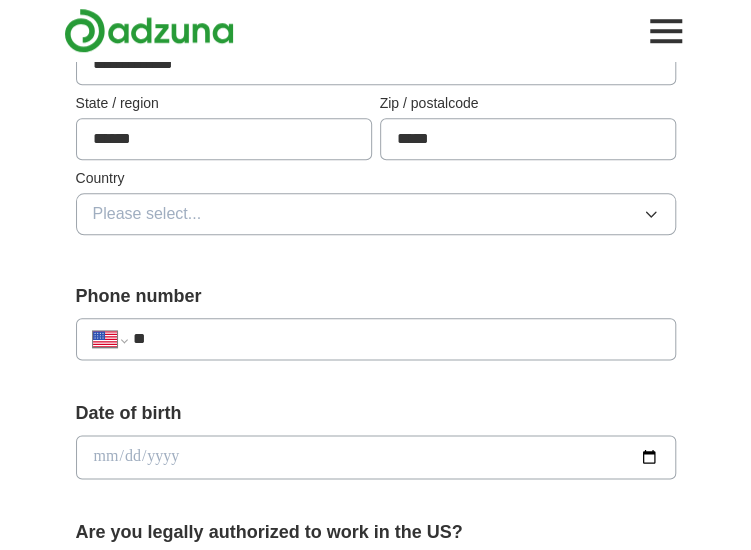 scroll, scrollTop: 510, scrollLeft: 0, axis: vertical 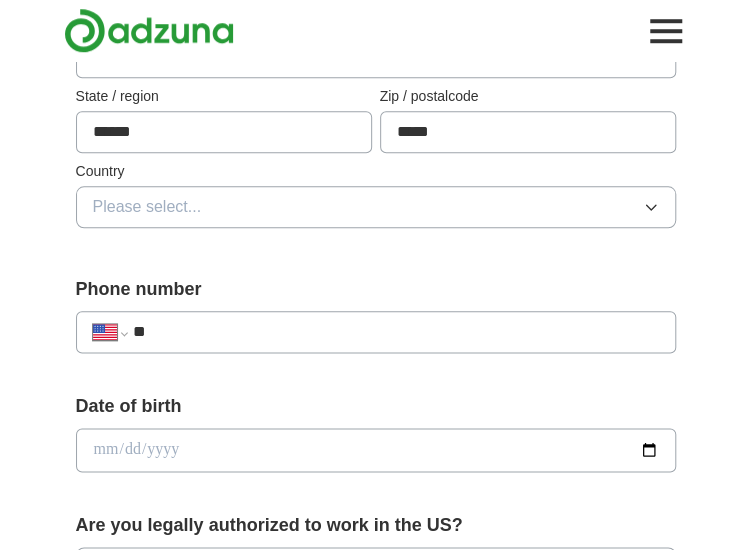 click on "Please select..." at bounding box center (147, 207) 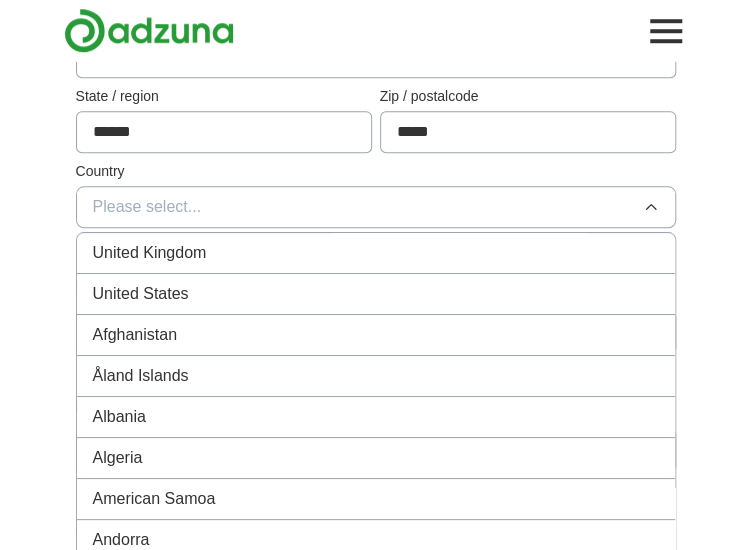 click on "United States" at bounding box center [376, 294] 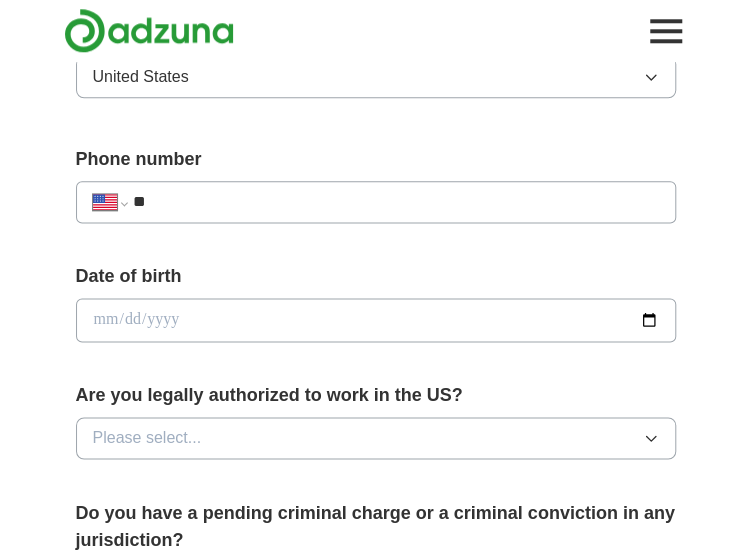 scroll, scrollTop: 643, scrollLeft: 0, axis: vertical 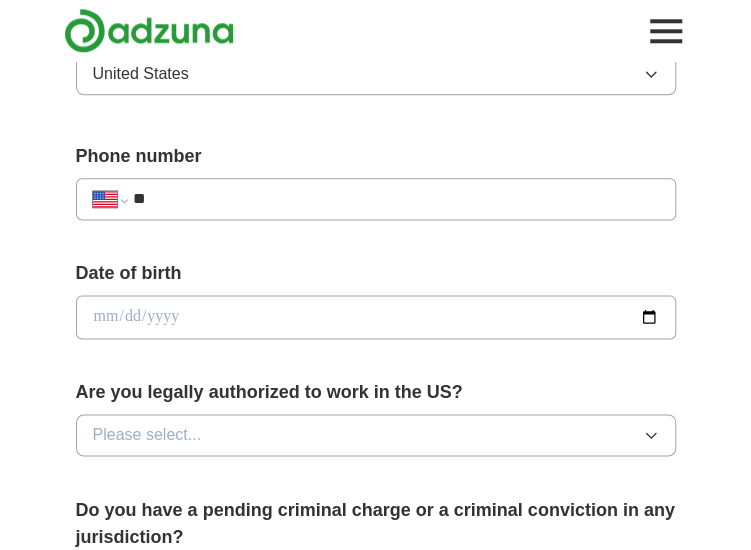 click on "**********" at bounding box center [376, 199] 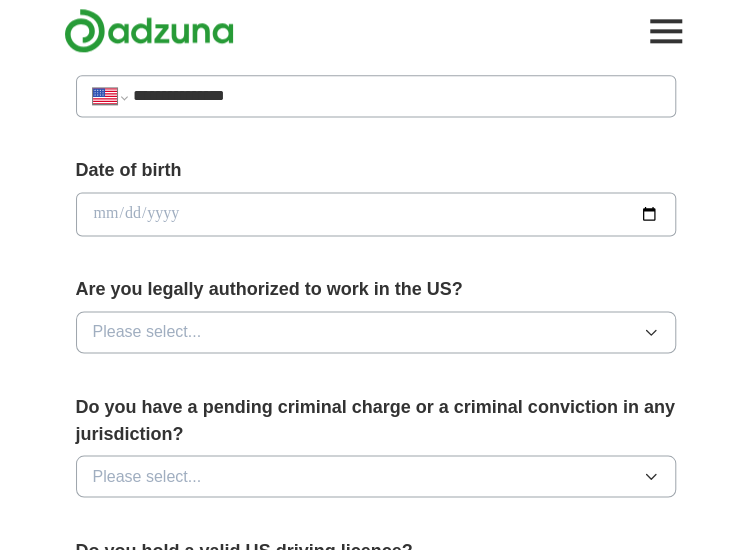 scroll, scrollTop: 747, scrollLeft: 0, axis: vertical 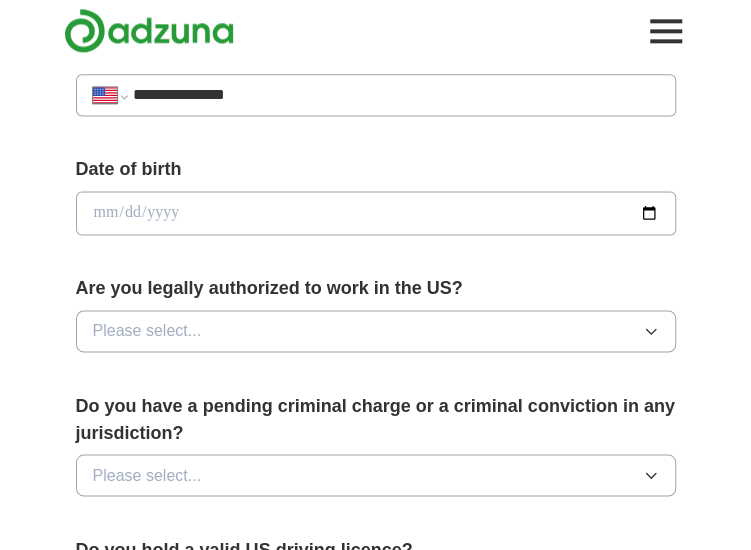 type on "**********" 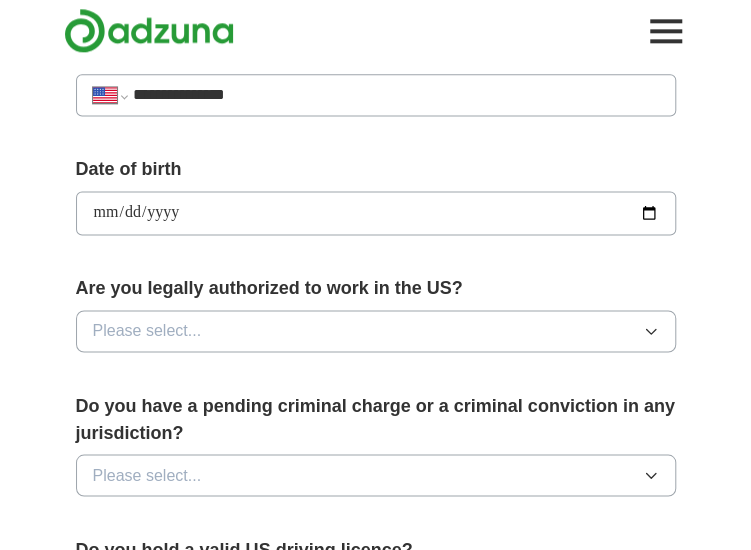type on "**********" 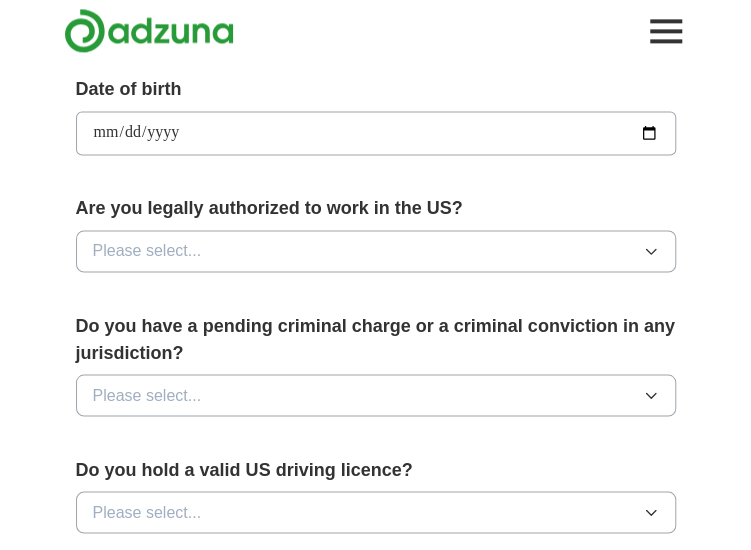 click on "Please select..." at bounding box center (147, 251) 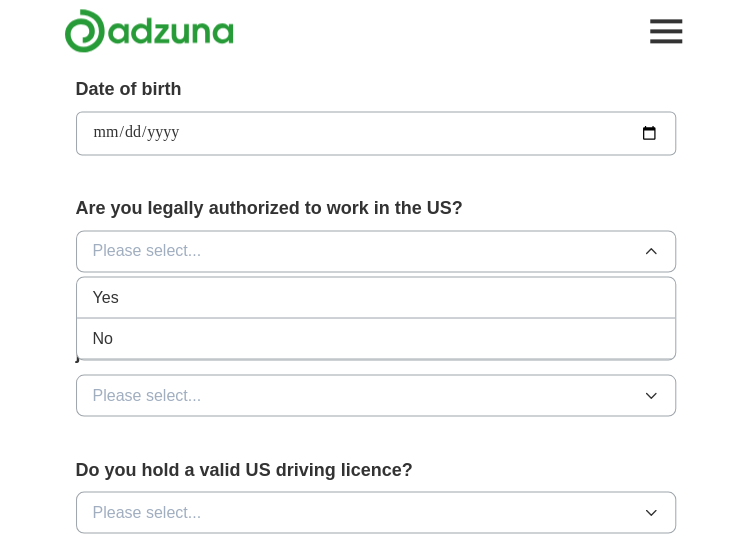 click on "Yes" at bounding box center [376, 297] 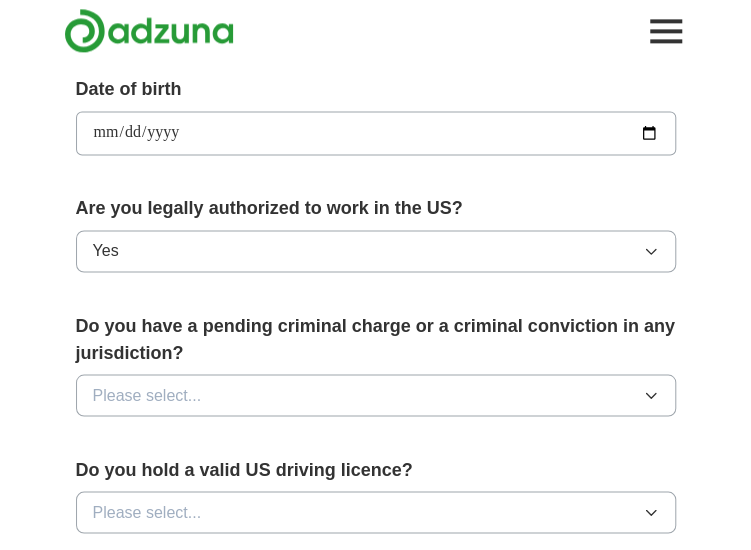 click on "Please select..." at bounding box center [376, 395] 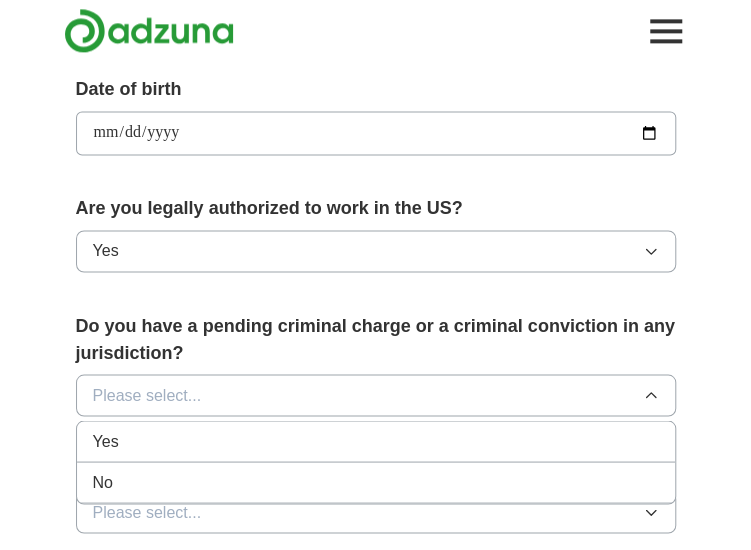 click on "No" at bounding box center (376, 482) 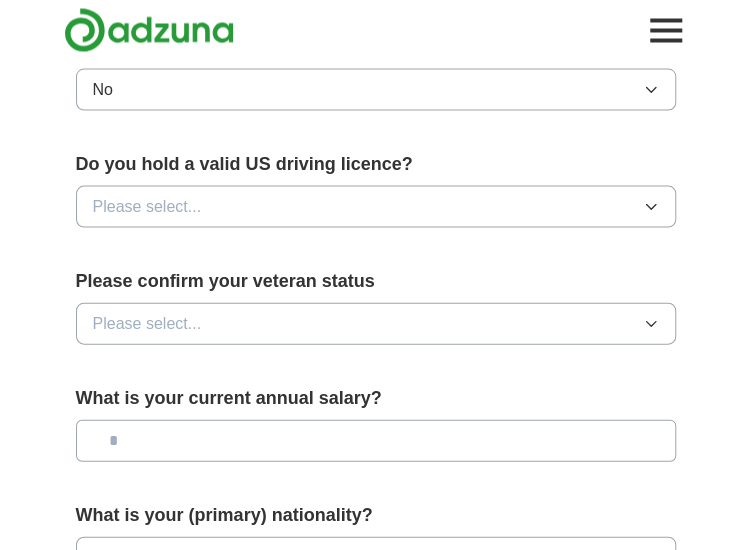 scroll, scrollTop: 1133, scrollLeft: 0, axis: vertical 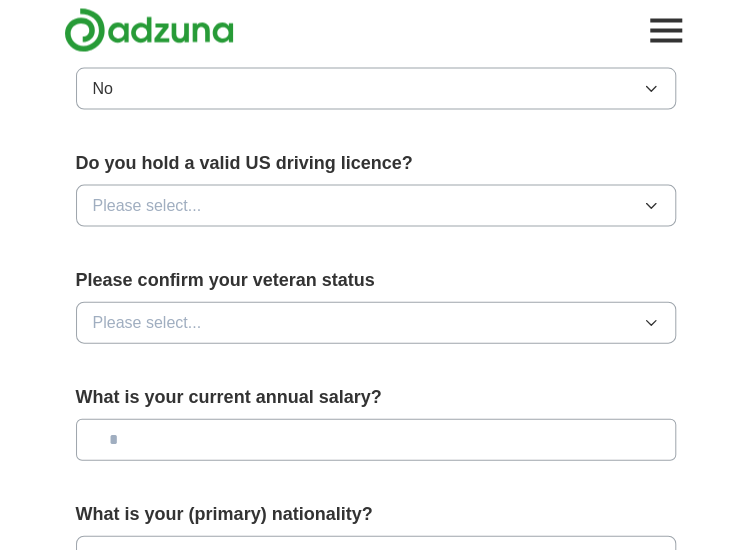 click on "Please select..." at bounding box center [376, 206] 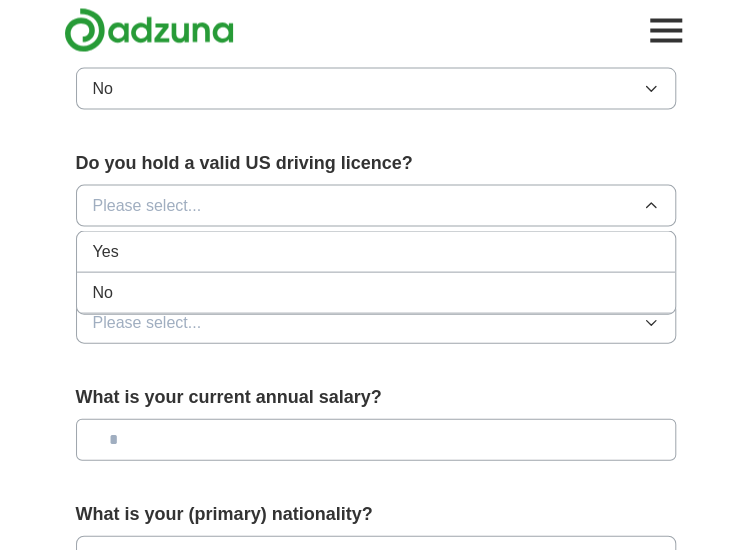 click on "No" at bounding box center [376, 293] 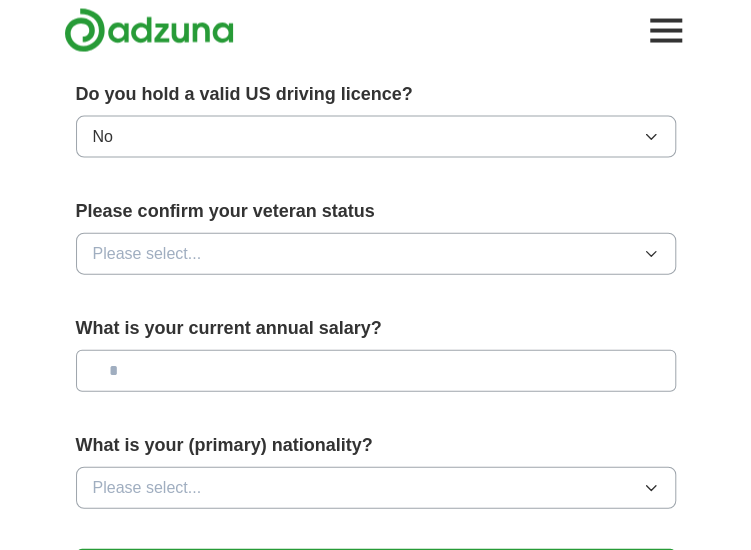 scroll, scrollTop: 1206, scrollLeft: 0, axis: vertical 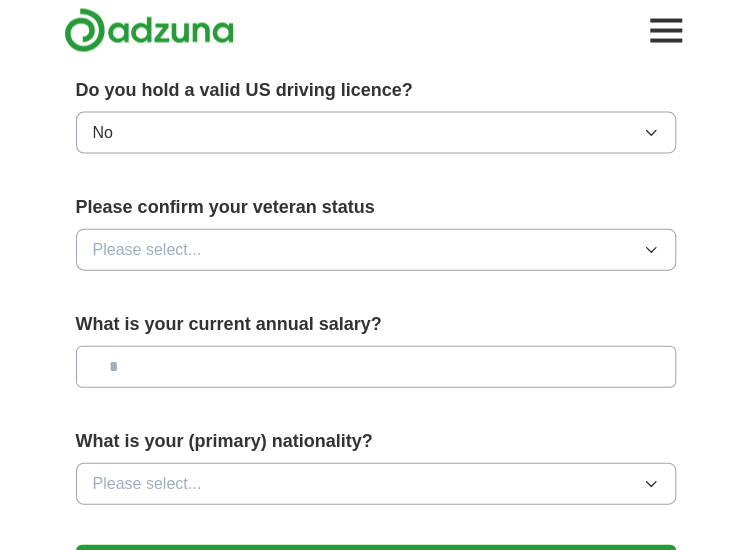 click on "Please select..." at bounding box center (147, 250) 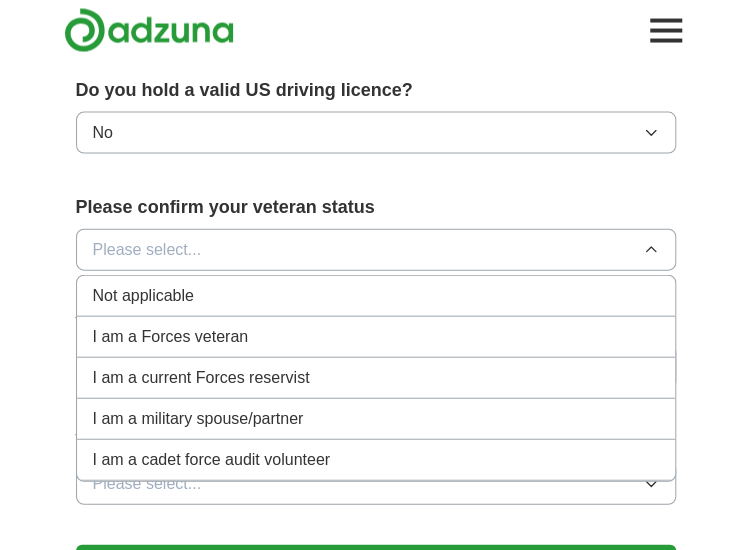 click on "Not applicable" at bounding box center (143, 296) 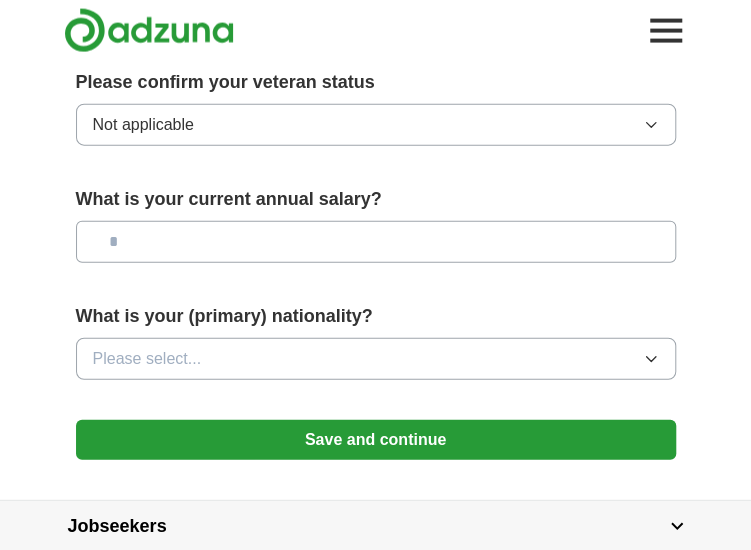 scroll, scrollTop: 1350, scrollLeft: 0, axis: vertical 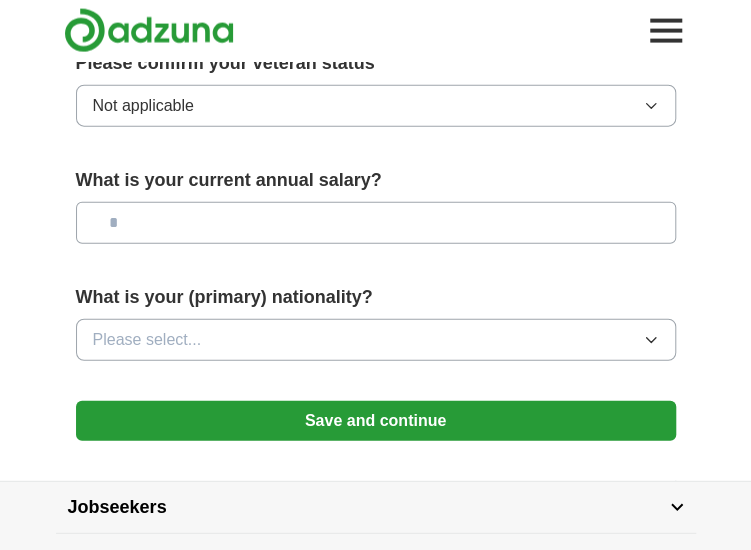 click at bounding box center (376, 223) 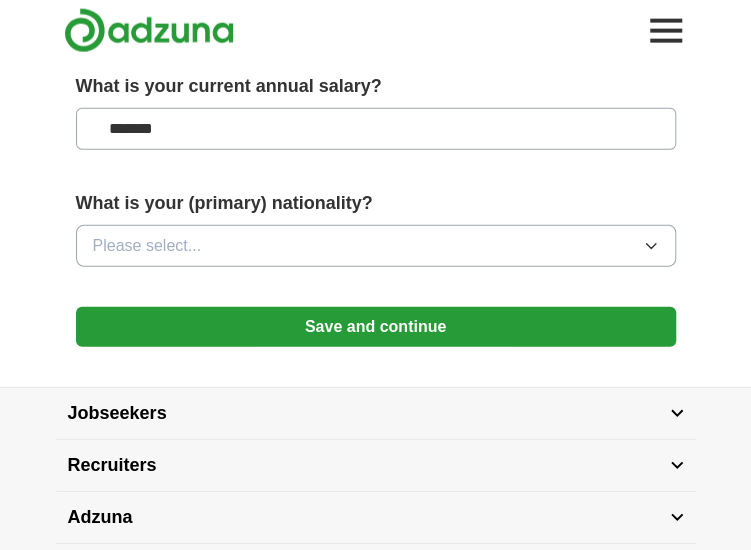 scroll, scrollTop: 1446, scrollLeft: 0, axis: vertical 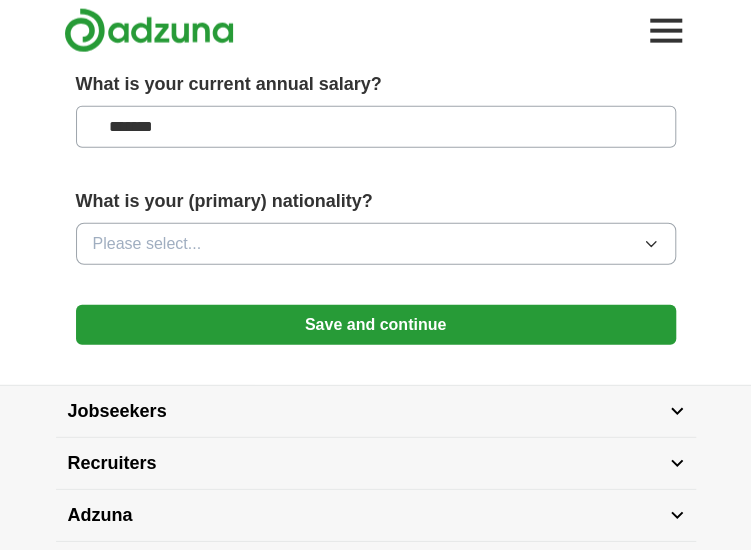 type on "*******" 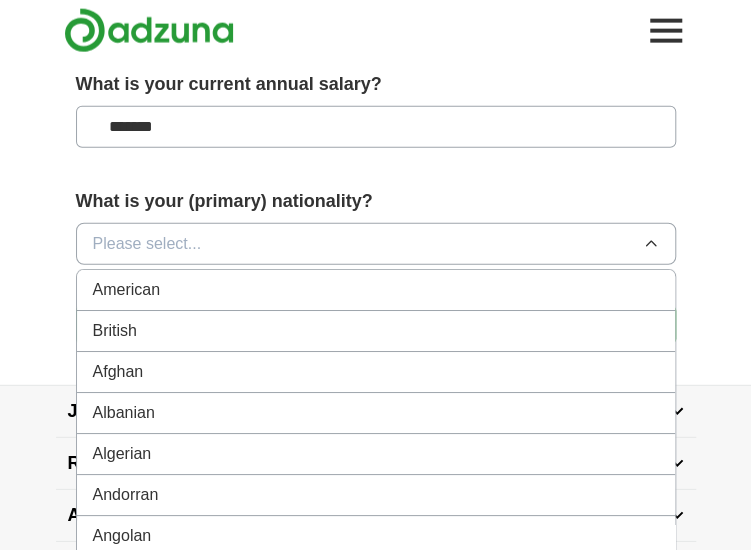 type 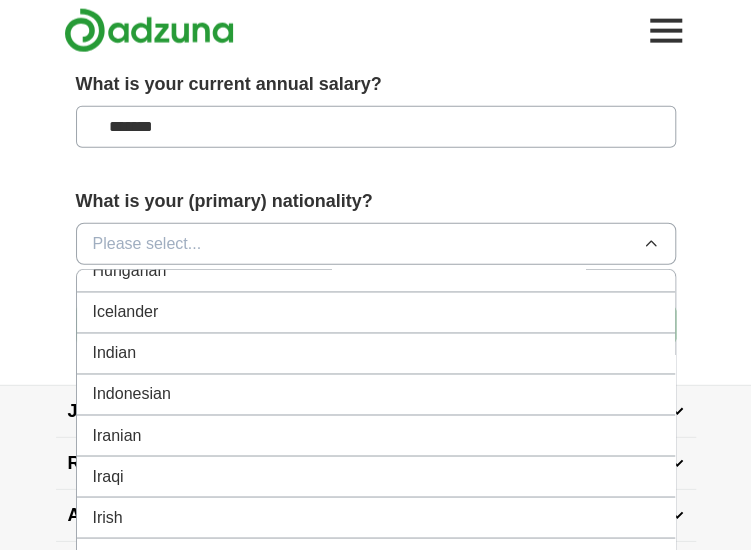 scroll, scrollTop: 3202, scrollLeft: 0, axis: vertical 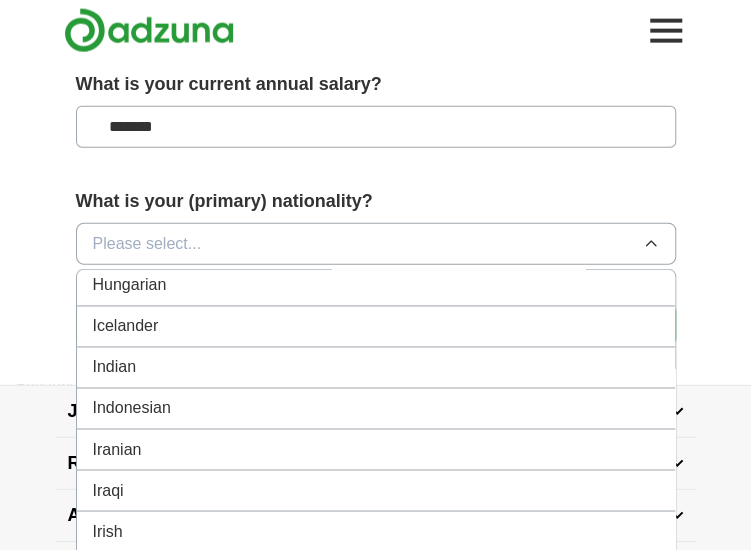 click on "Indian" at bounding box center [376, 368] 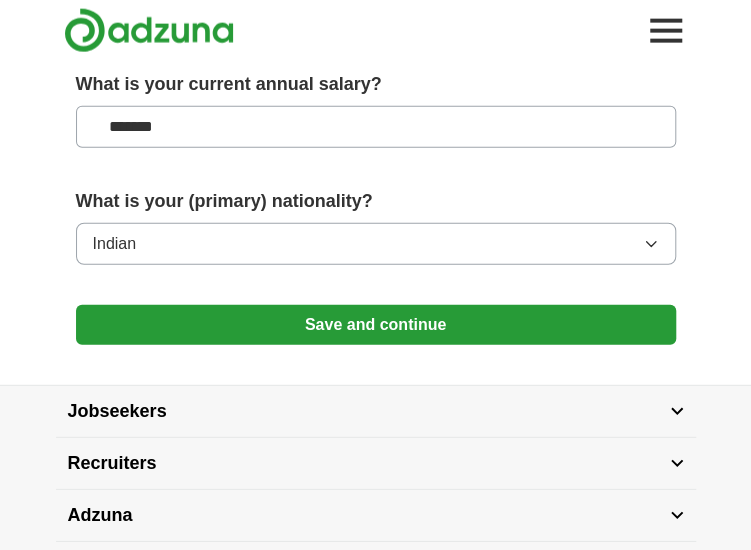 click on "Save and continue" at bounding box center [376, 325] 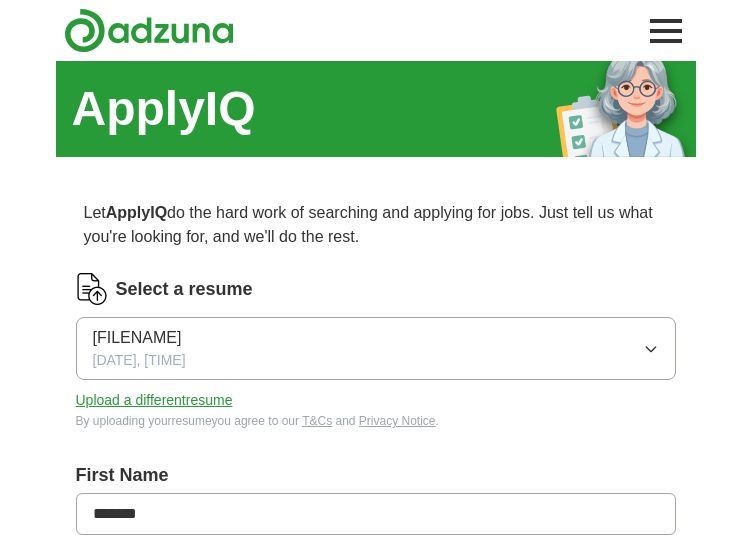 scroll, scrollTop: 0, scrollLeft: 0, axis: both 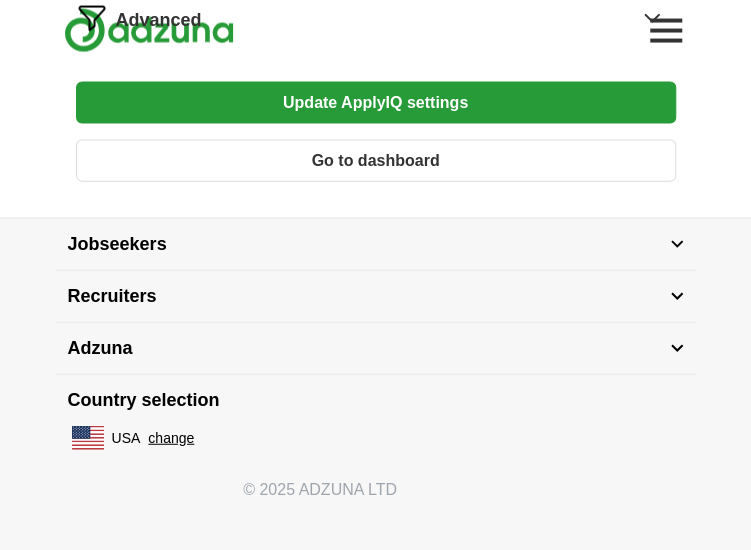 click on "Go to dashboard" at bounding box center [376, 161] 